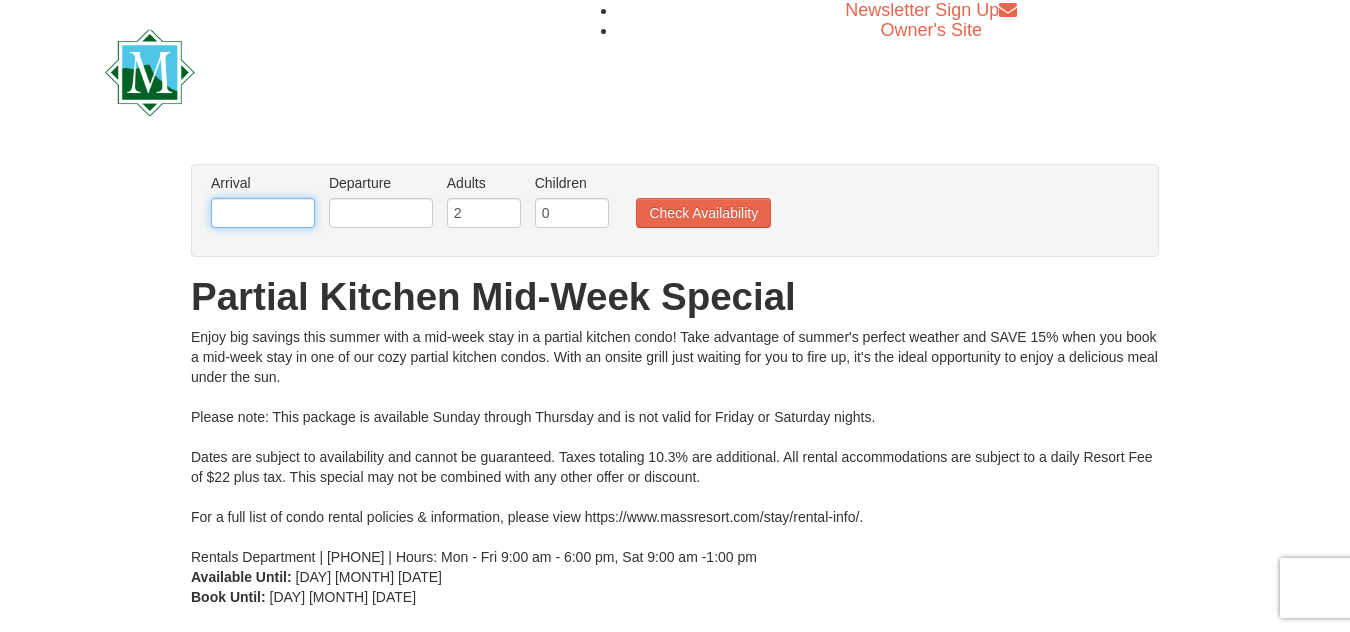 click at bounding box center (263, 213) 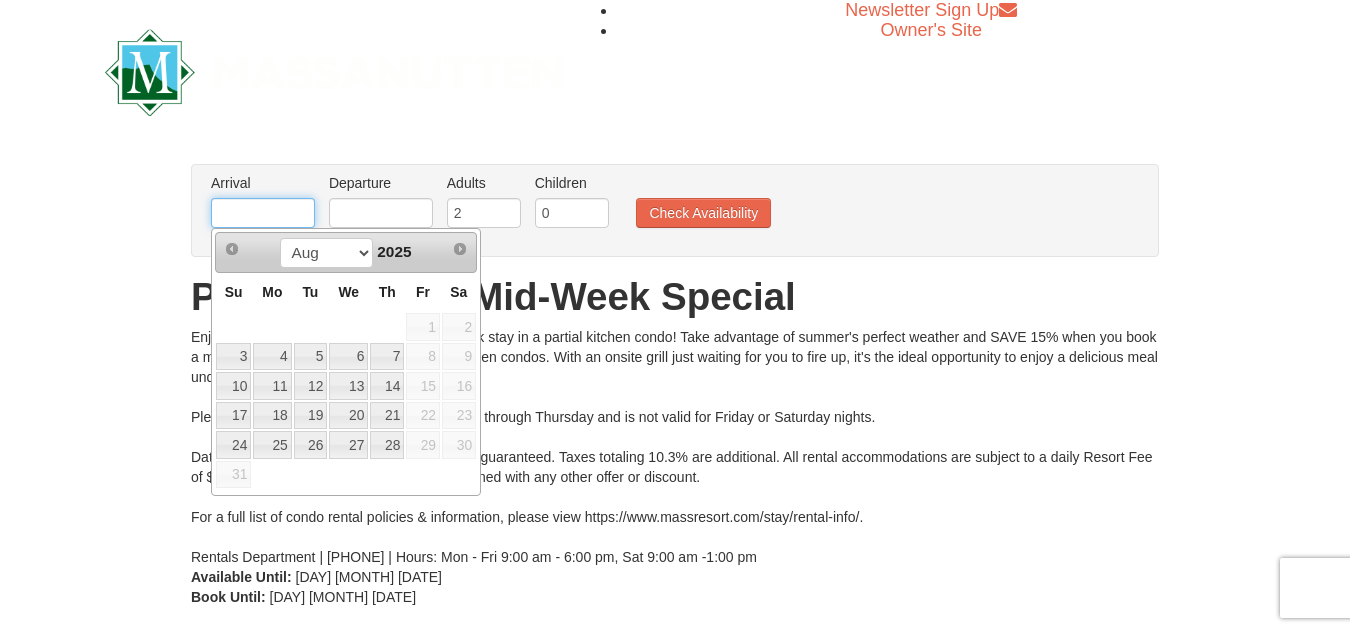 scroll, scrollTop: 0, scrollLeft: 0, axis: both 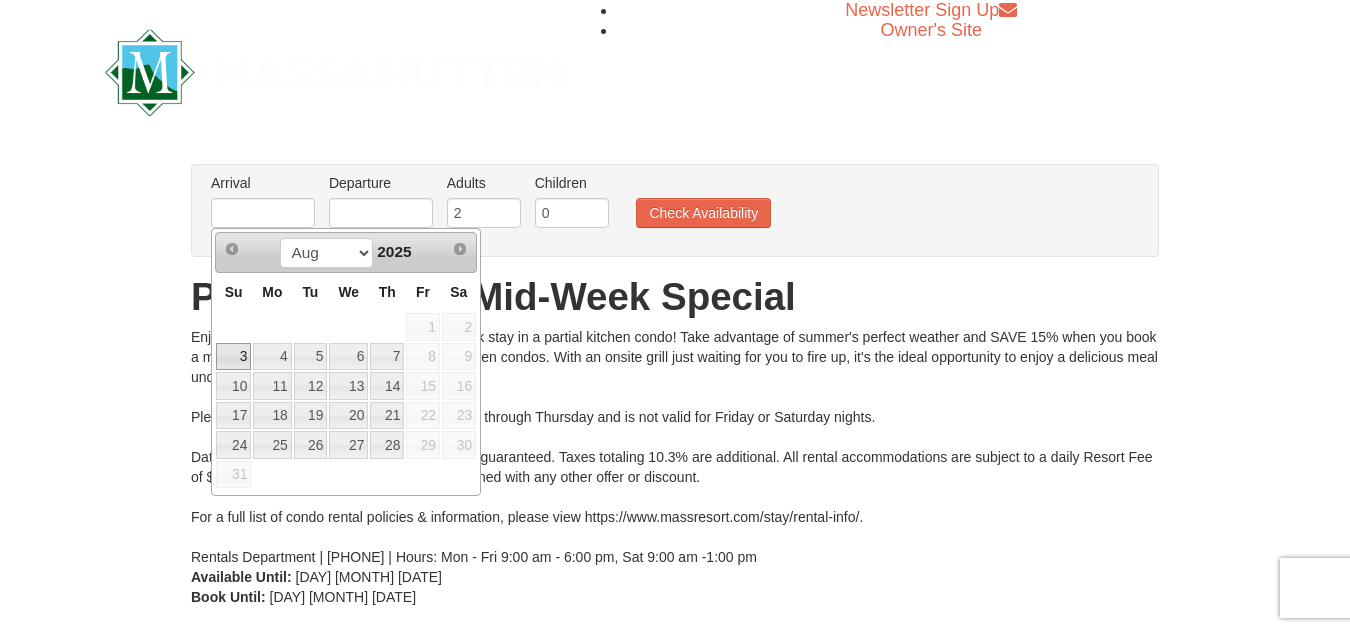 click on "3" at bounding box center (233, 357) 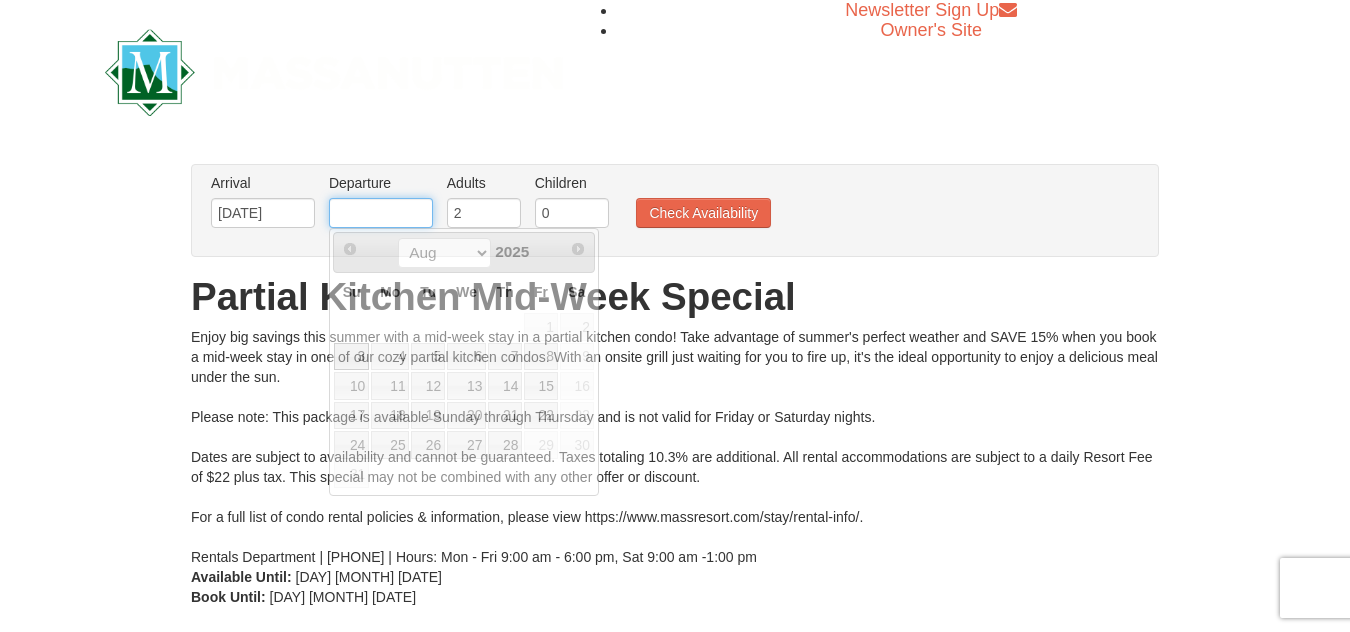 click at bounding box center (381, 213) 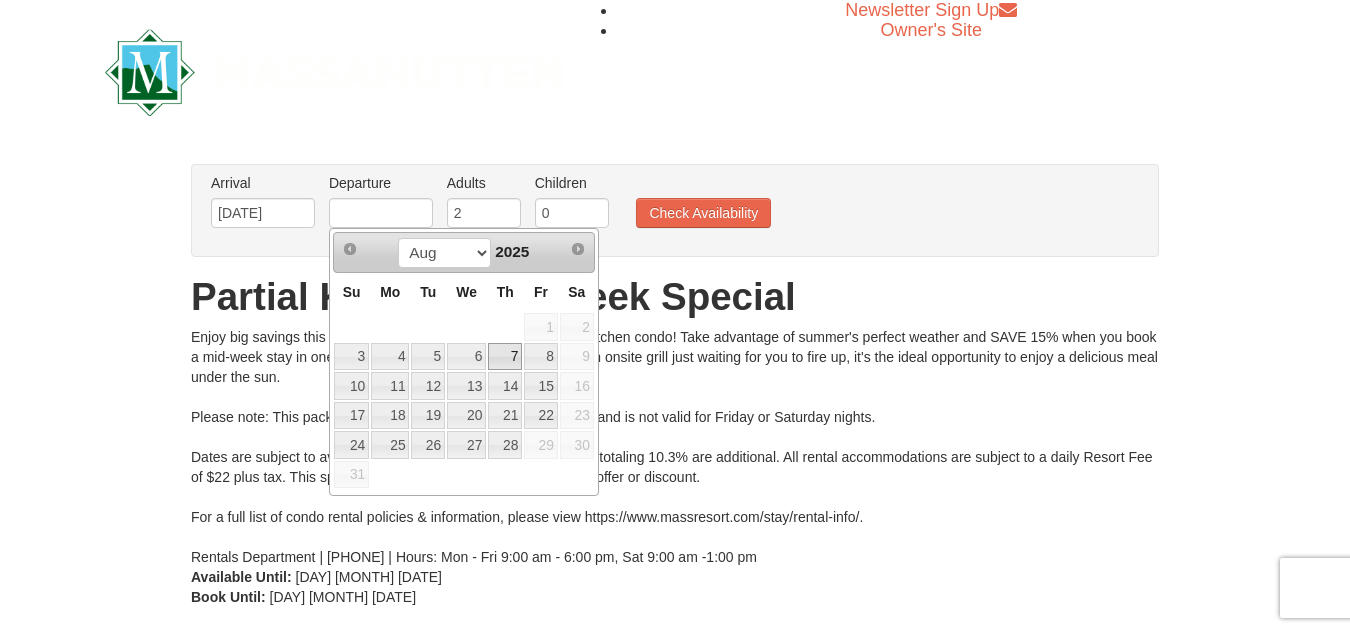 click on "7" at bounding box center (505, 357) 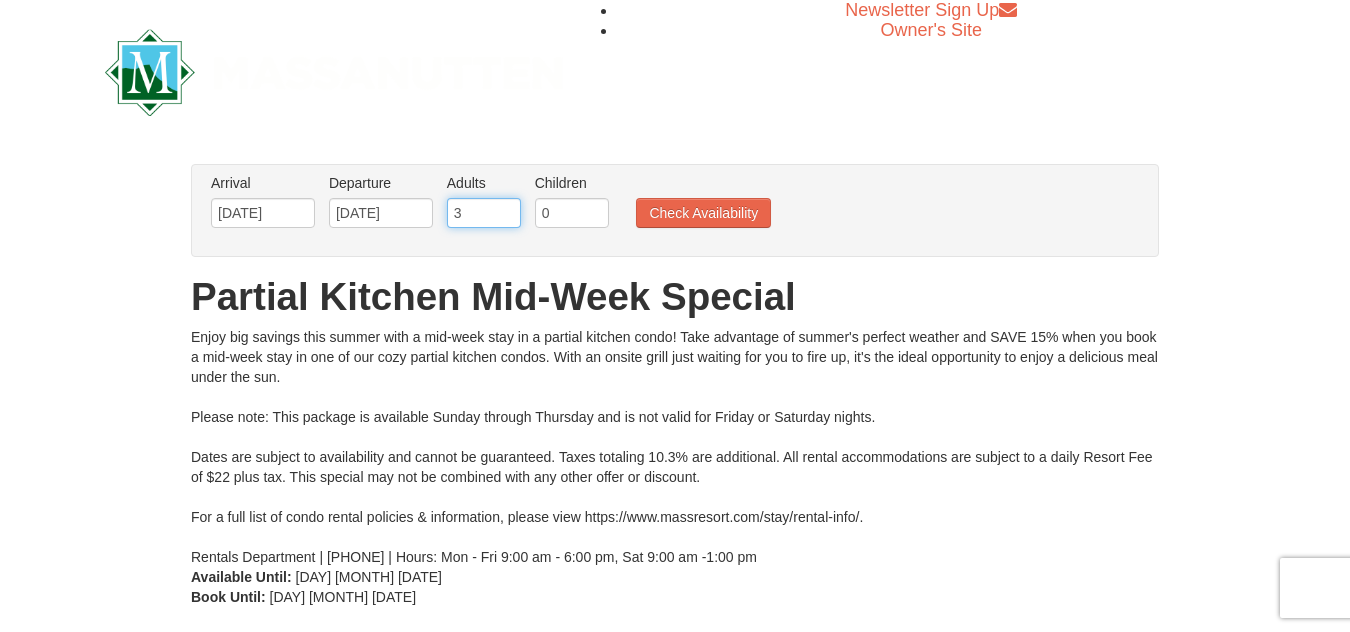 click on "3" at bounding box center (484, 213) 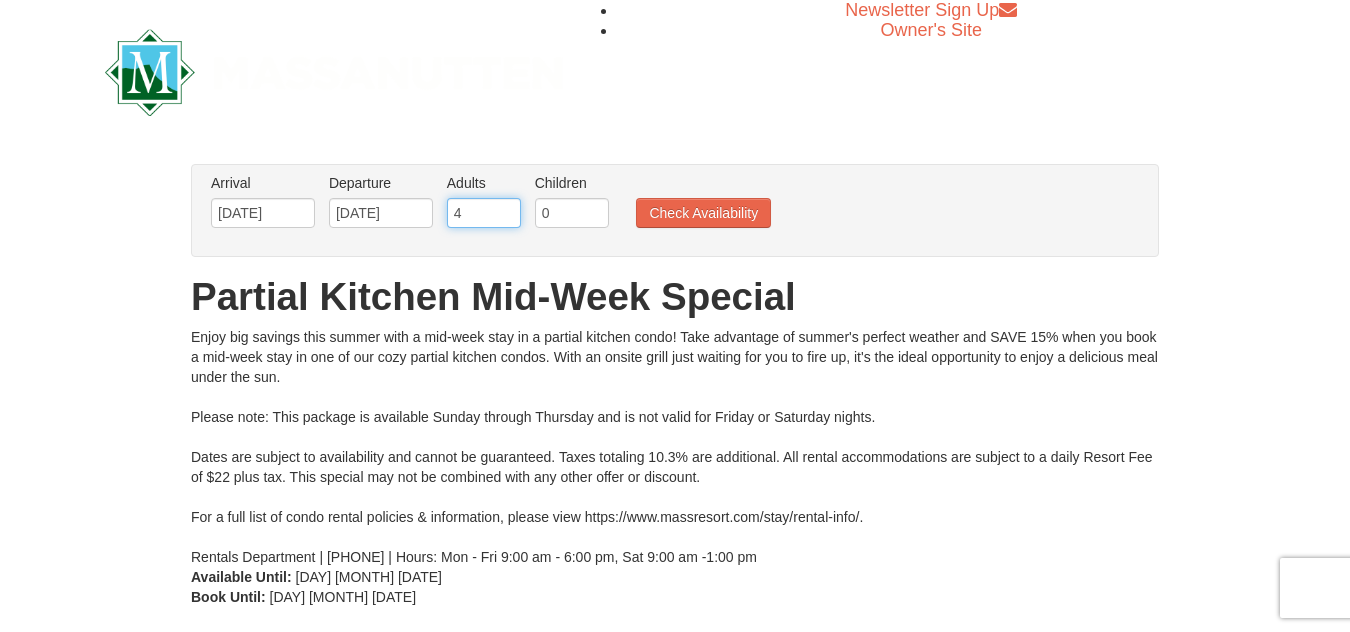 type on "4" 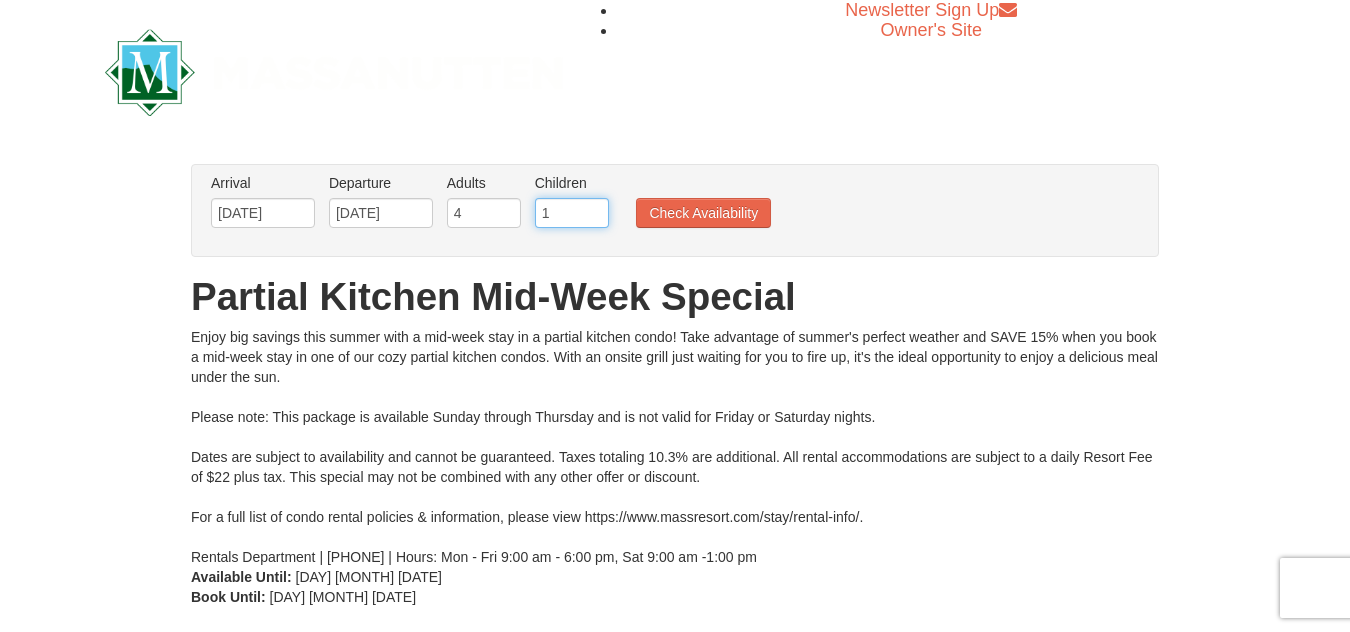 click on "1" at bounding box center (572, 213) 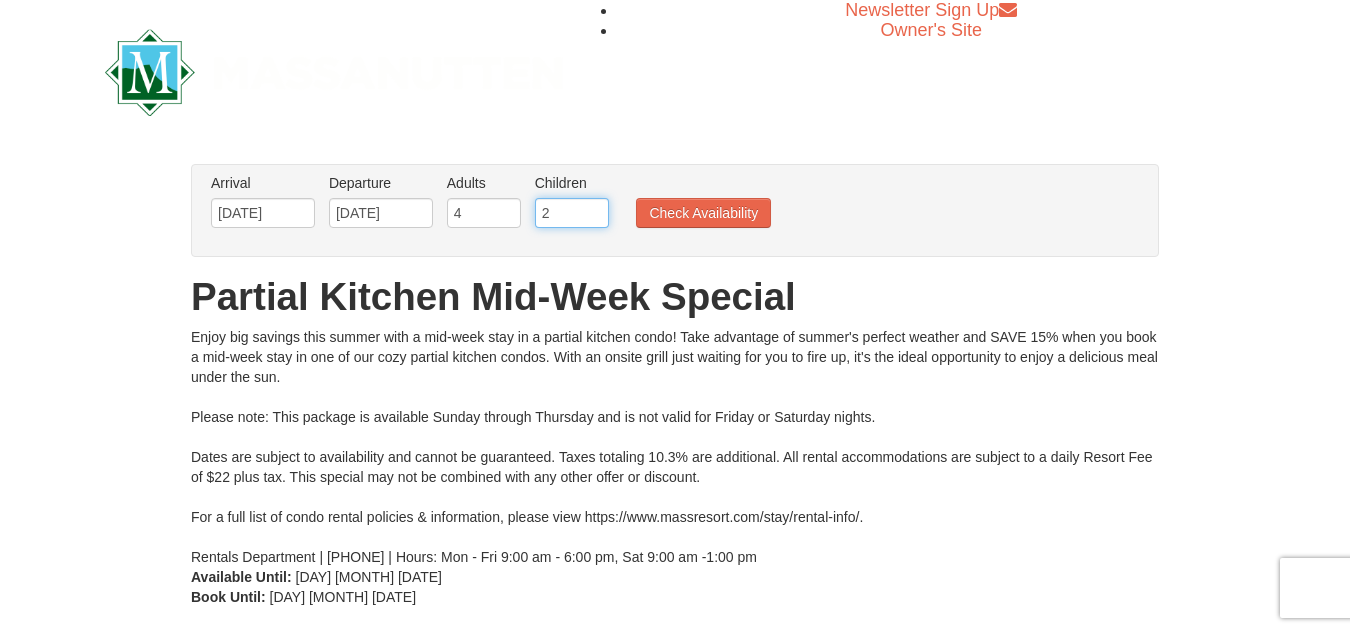 type on "2" 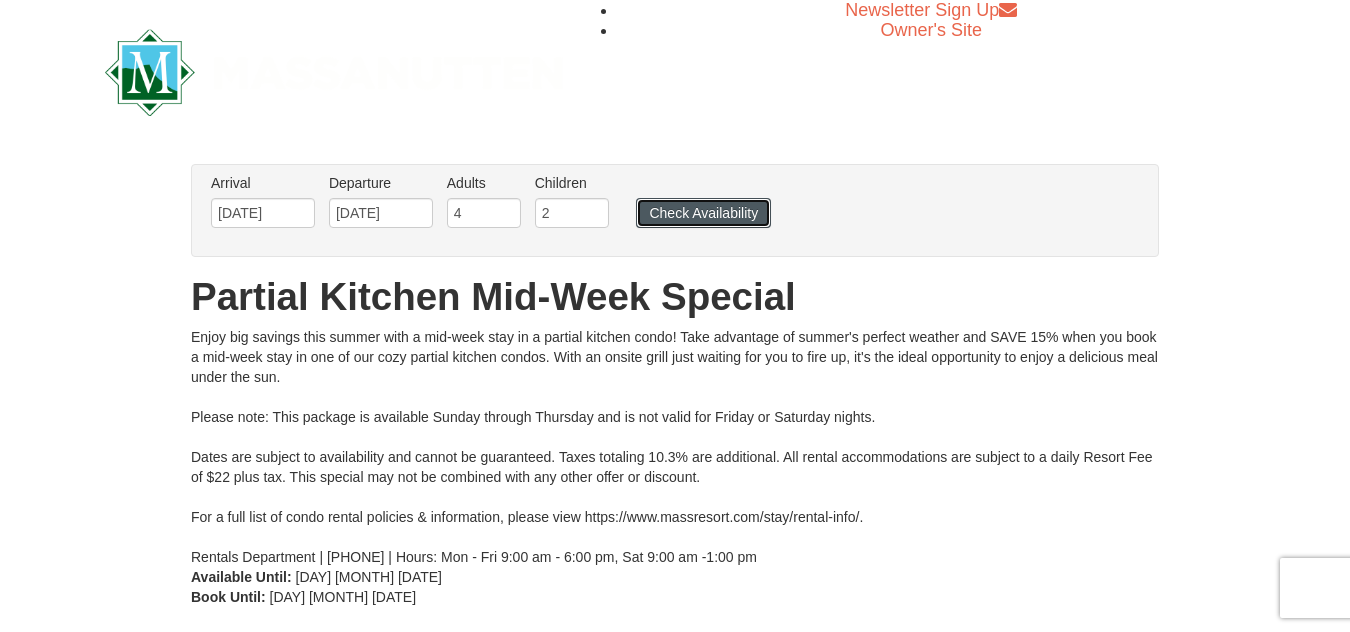 click on "Check Availability" at bounding box center (703, 213) 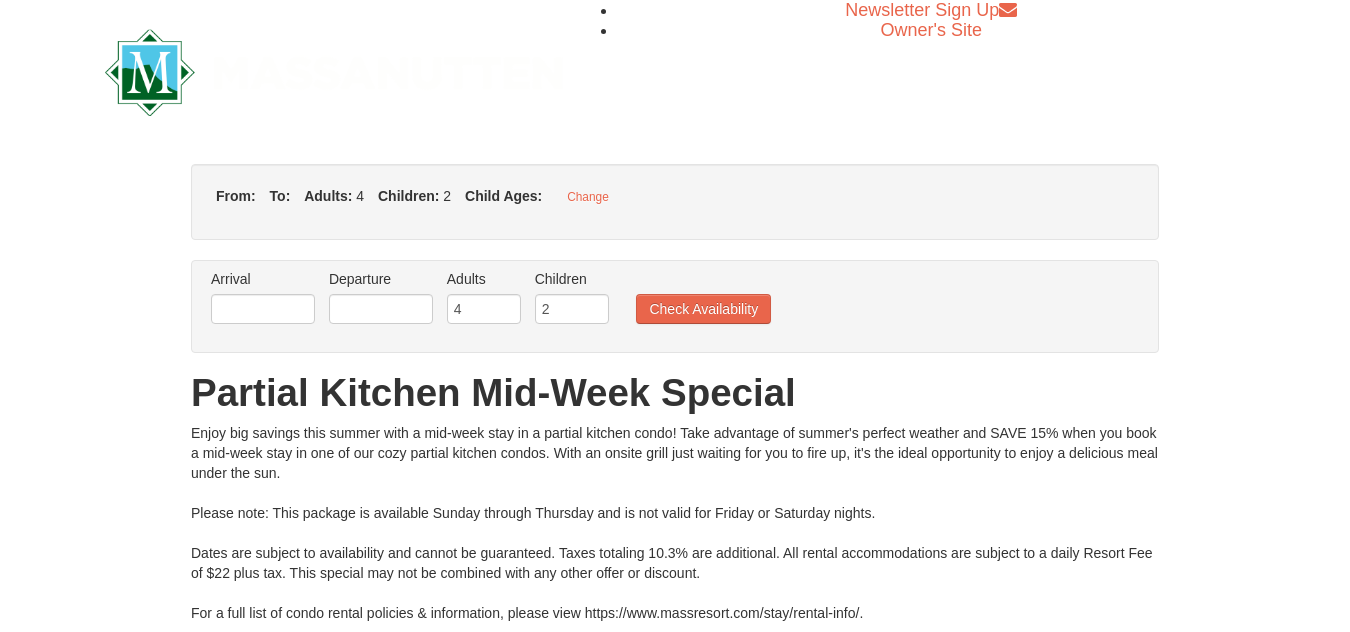 scroll, scrollTop: 0, scrollLeft: 0, axis: both 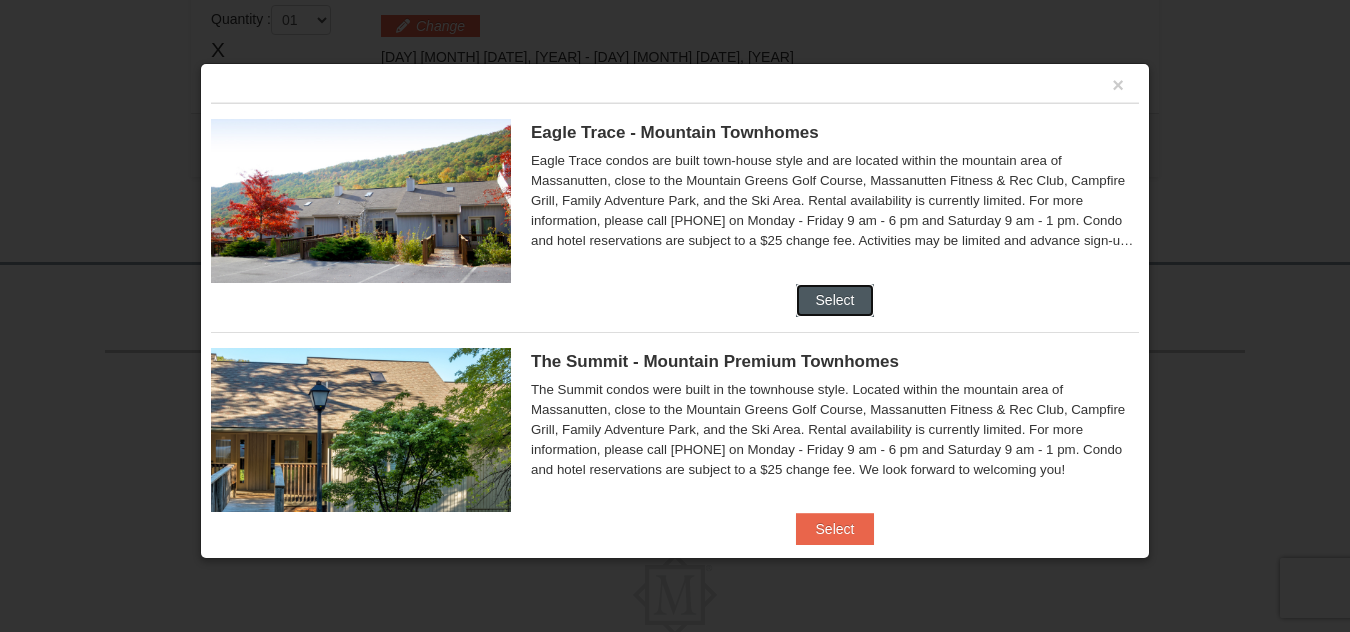 click on "Select" at bounding box center [835, 300] 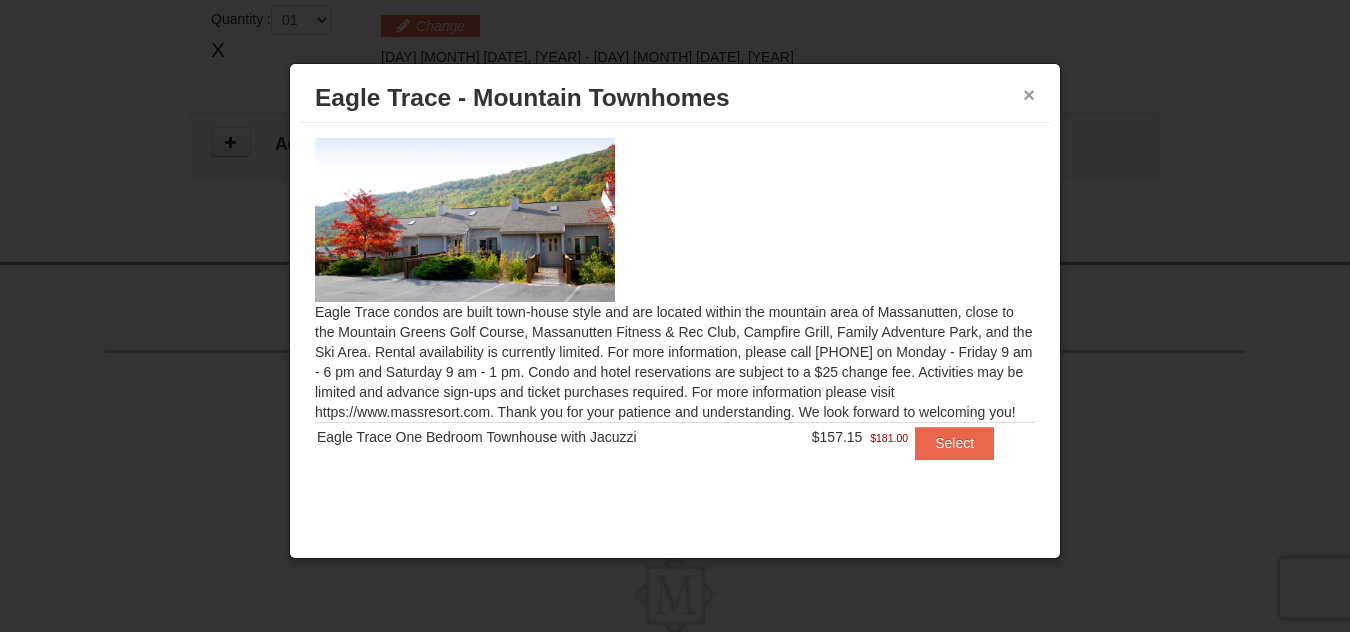 click on "×" at bounding box center (1029, 95) 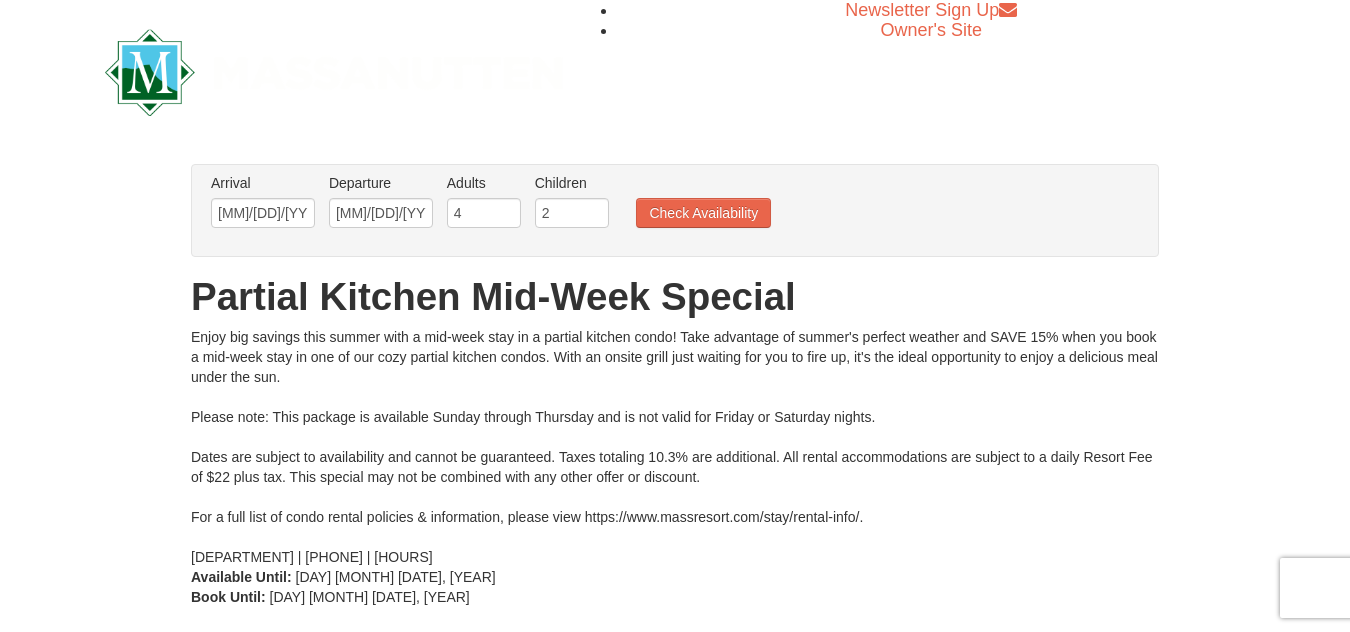 scroll, scrollTop: 0, scrollLeft: 0, axis: both 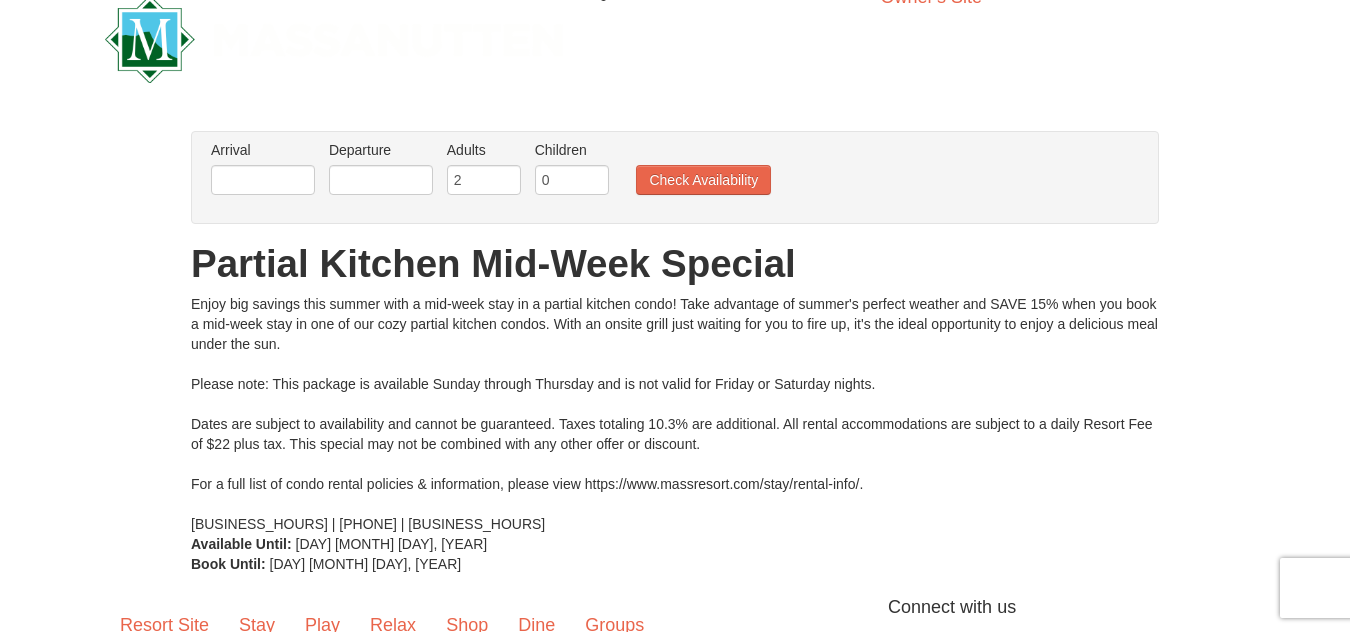 drag, startPoint x: 0, startPoint y: 0, endPoint x: 1334, endPoint y: 140, distance: 1341.3262 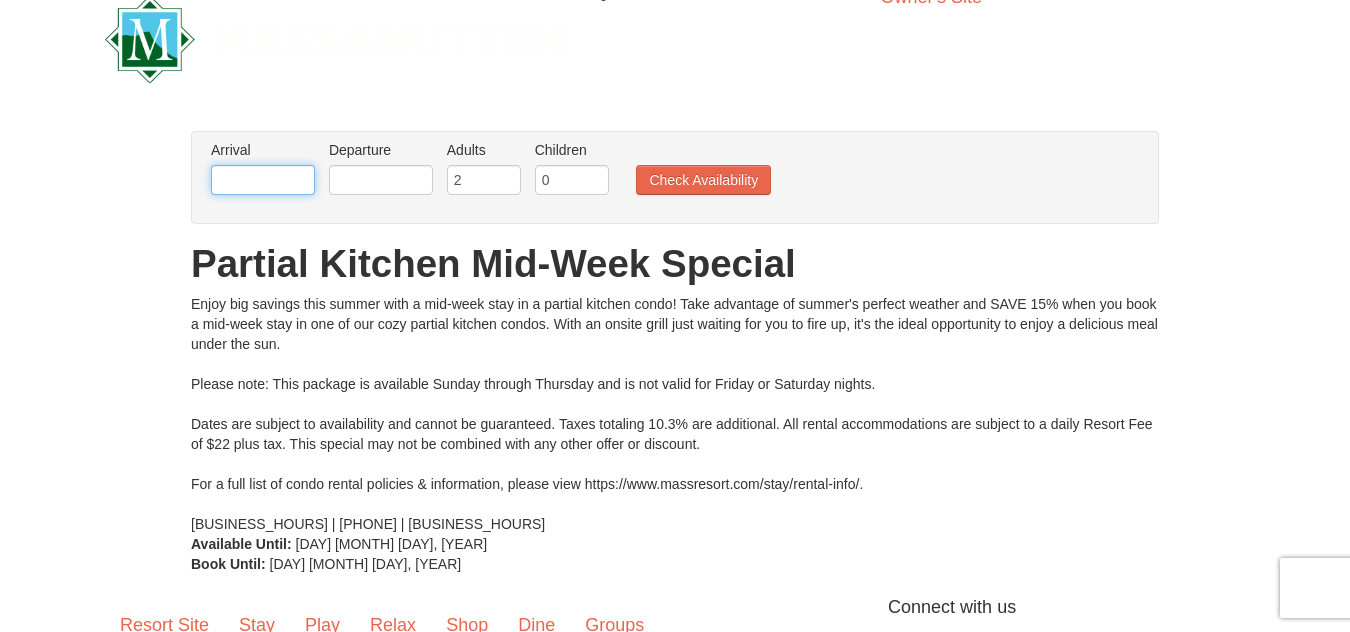 click at bounding box center (263, 180) 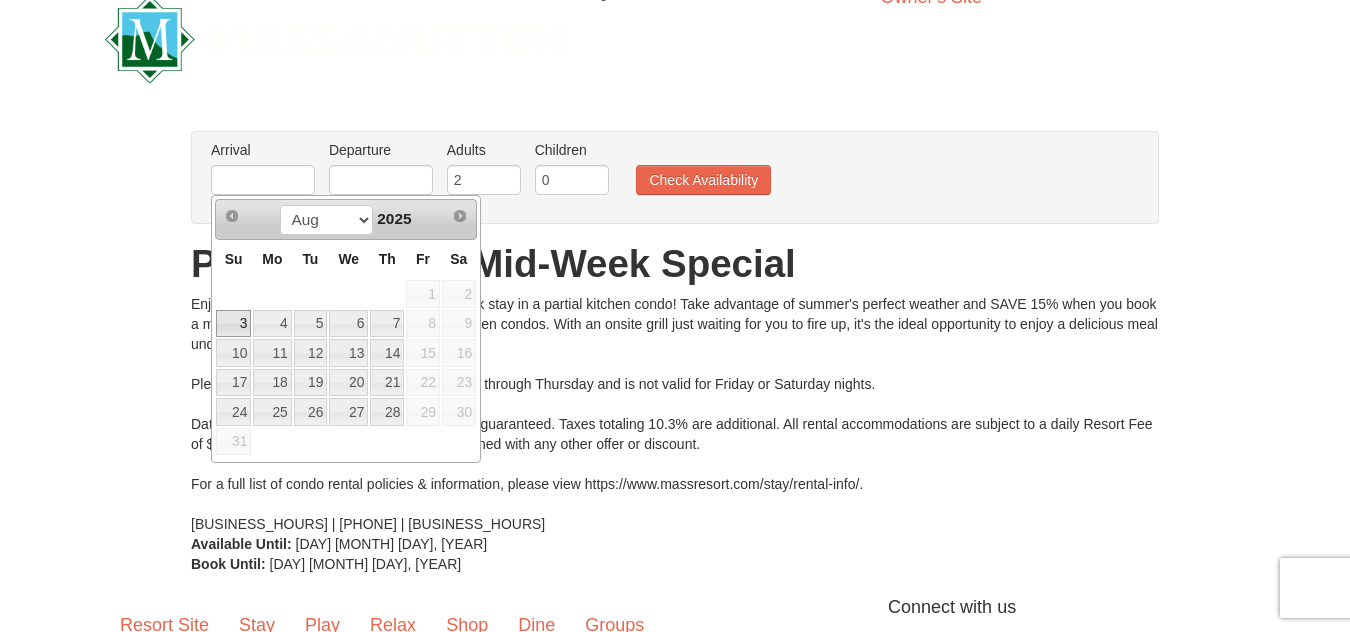 click on "3" at bounding box center [233, 324] 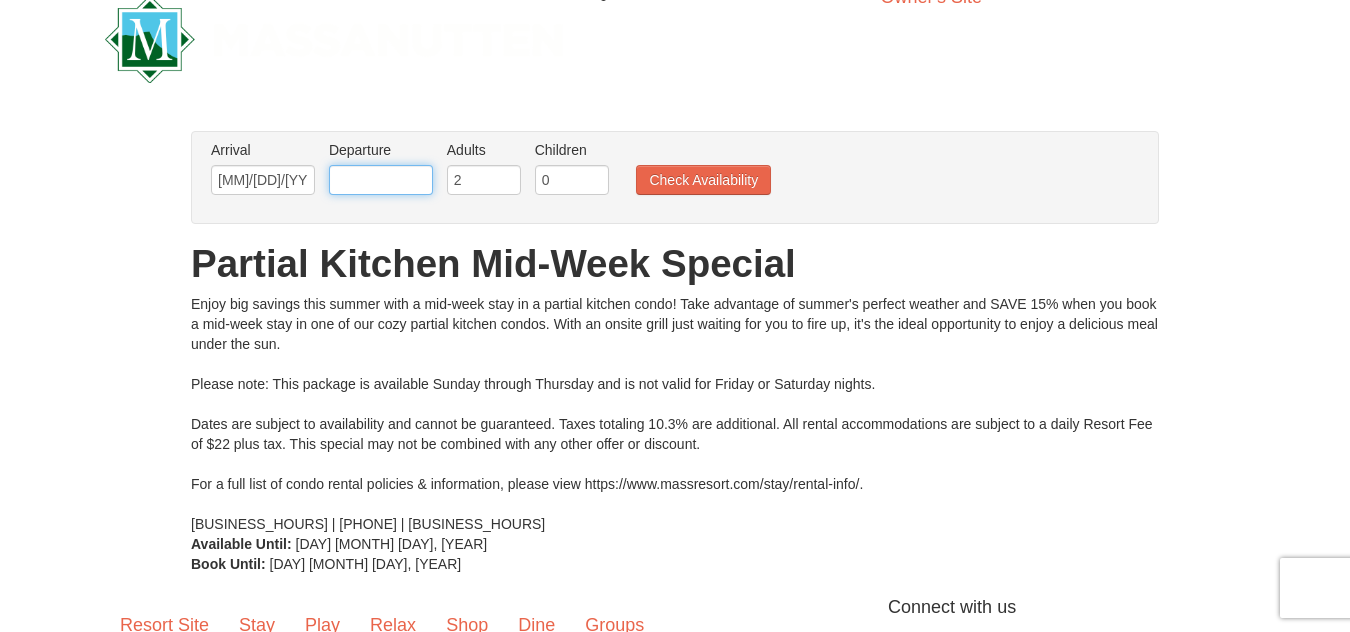 click at bounding box center (381, 180) 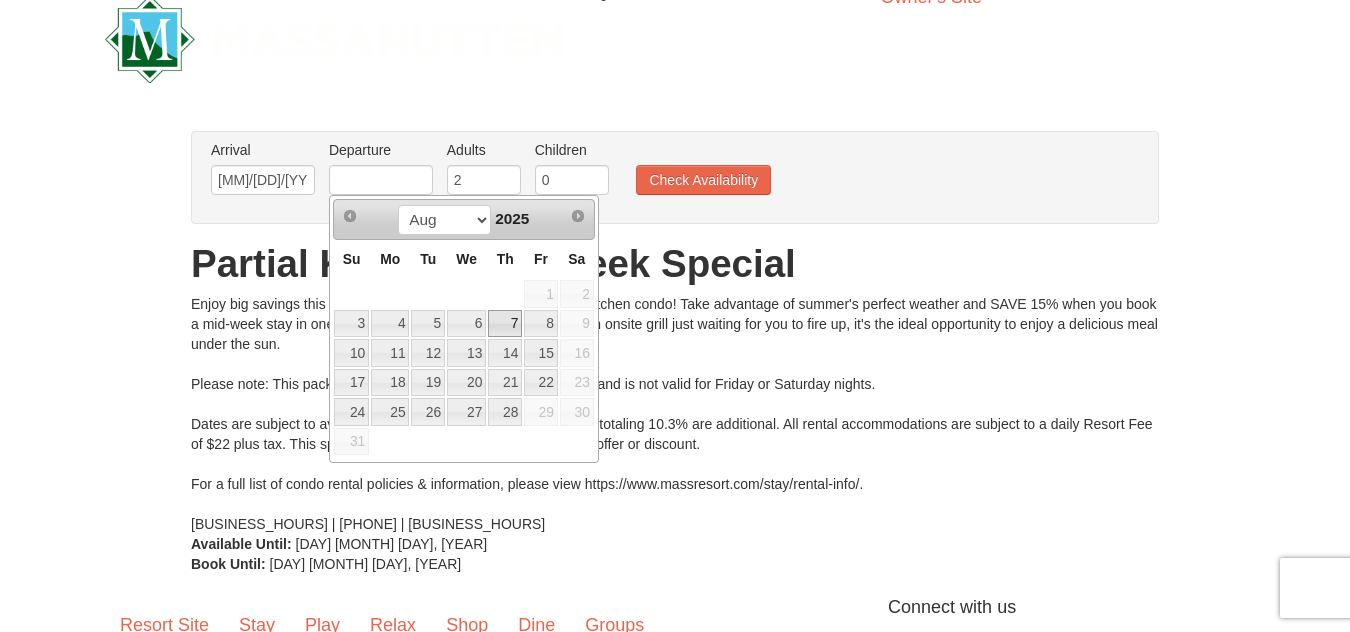 click on "7" at bounding box center [505, 324] 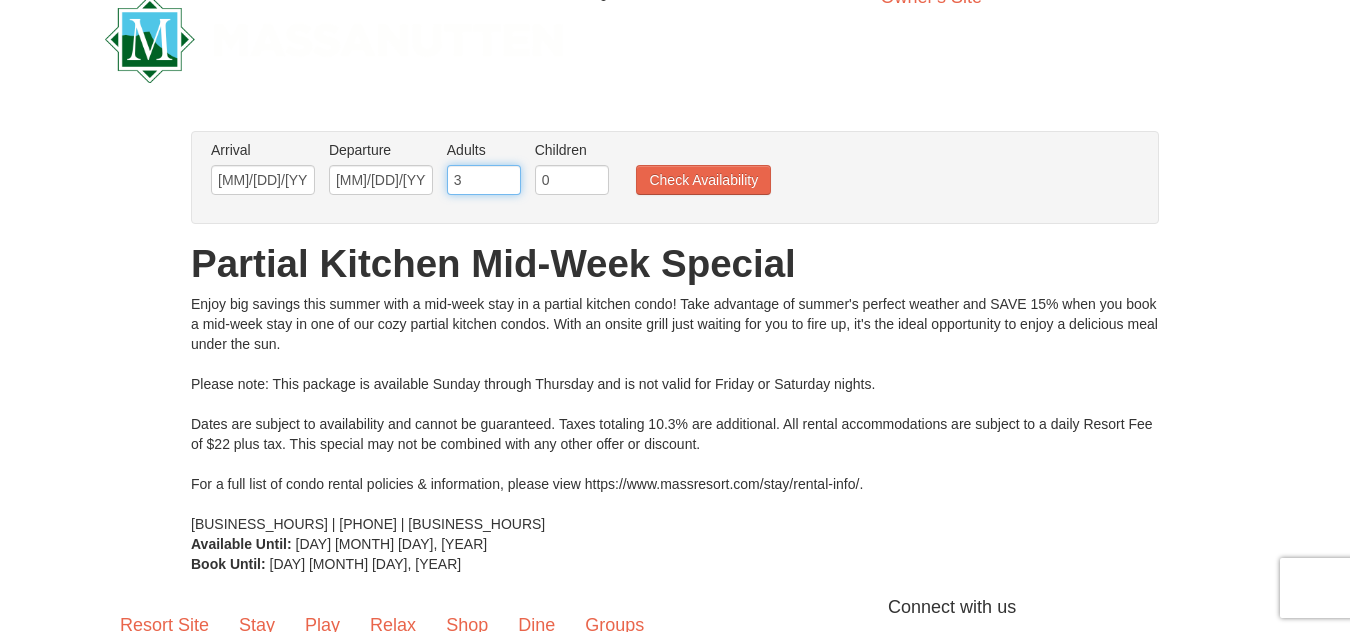 click on "3" at bounding box center [484, 180] 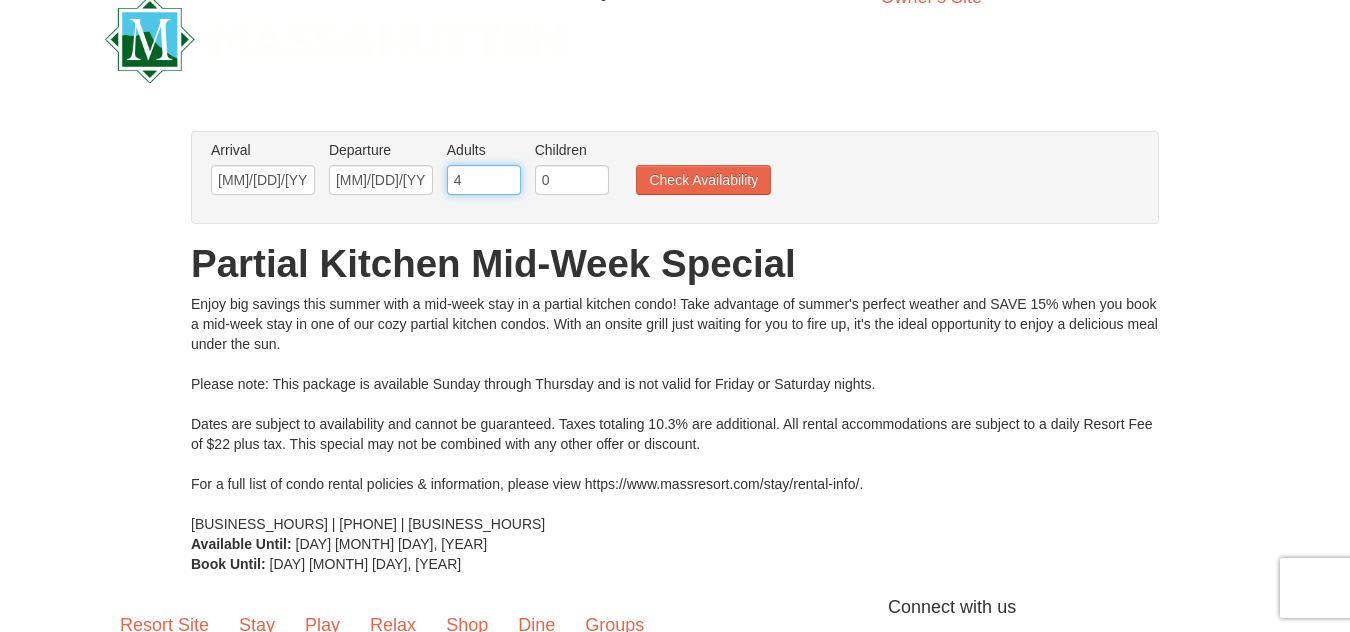 type on "4" 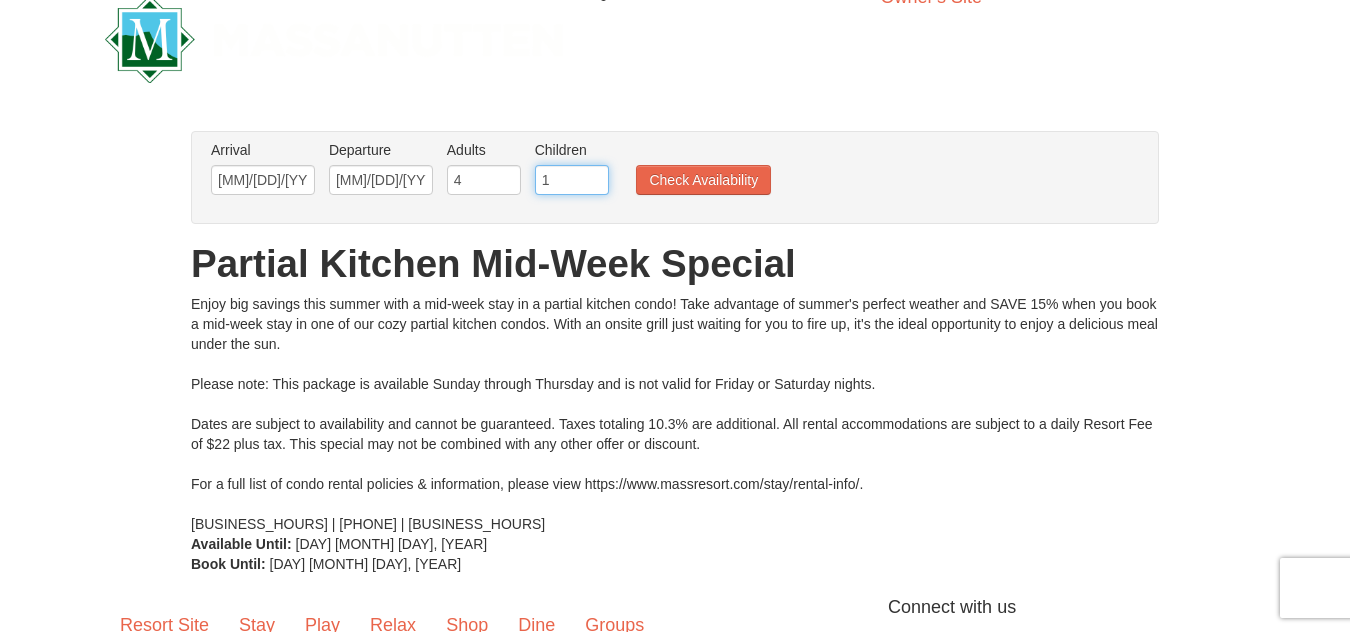 click on "1" at bounding box center (572, 180) 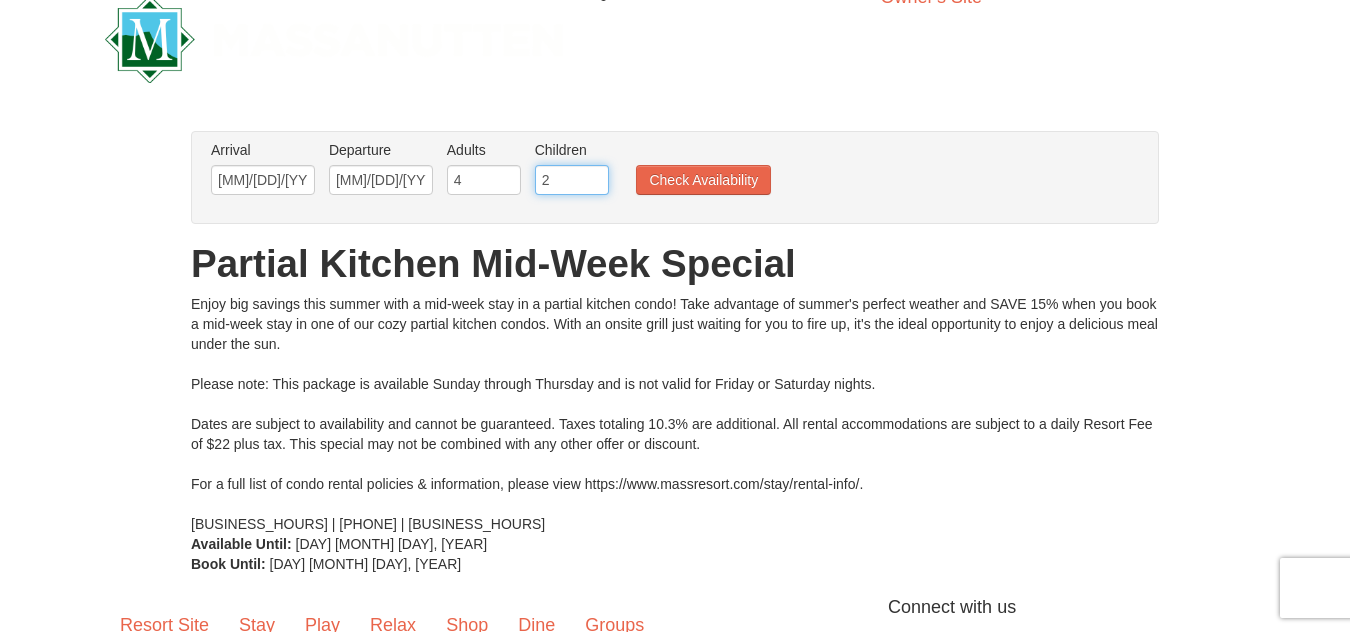 type on "2" 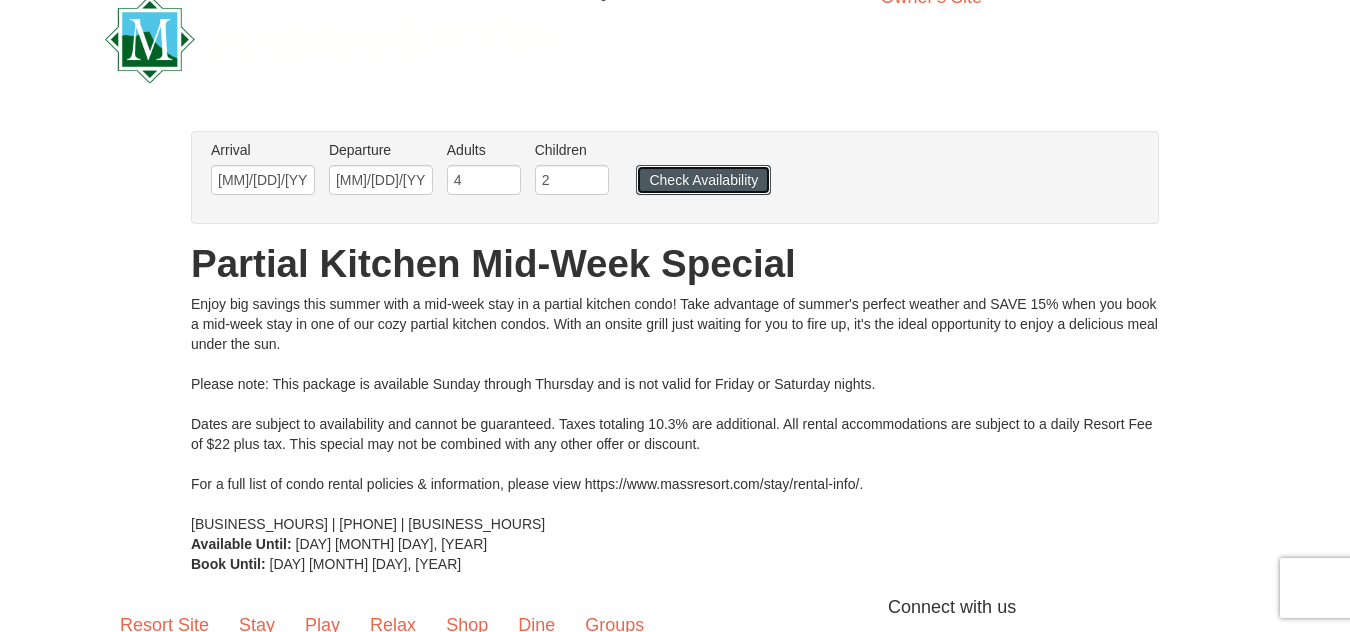 click on "Check Availability" at bounding box center [703, 180] 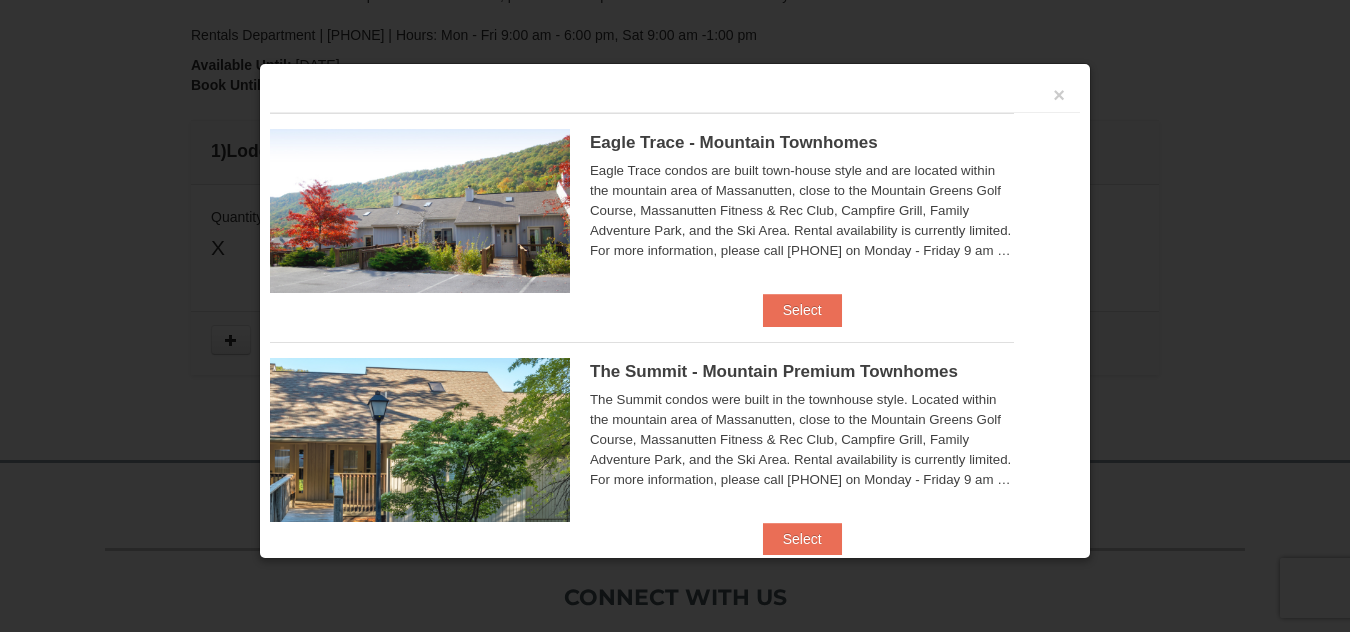 scroll, scrollTop: 671, scrollLeft: 0, axis: vertical 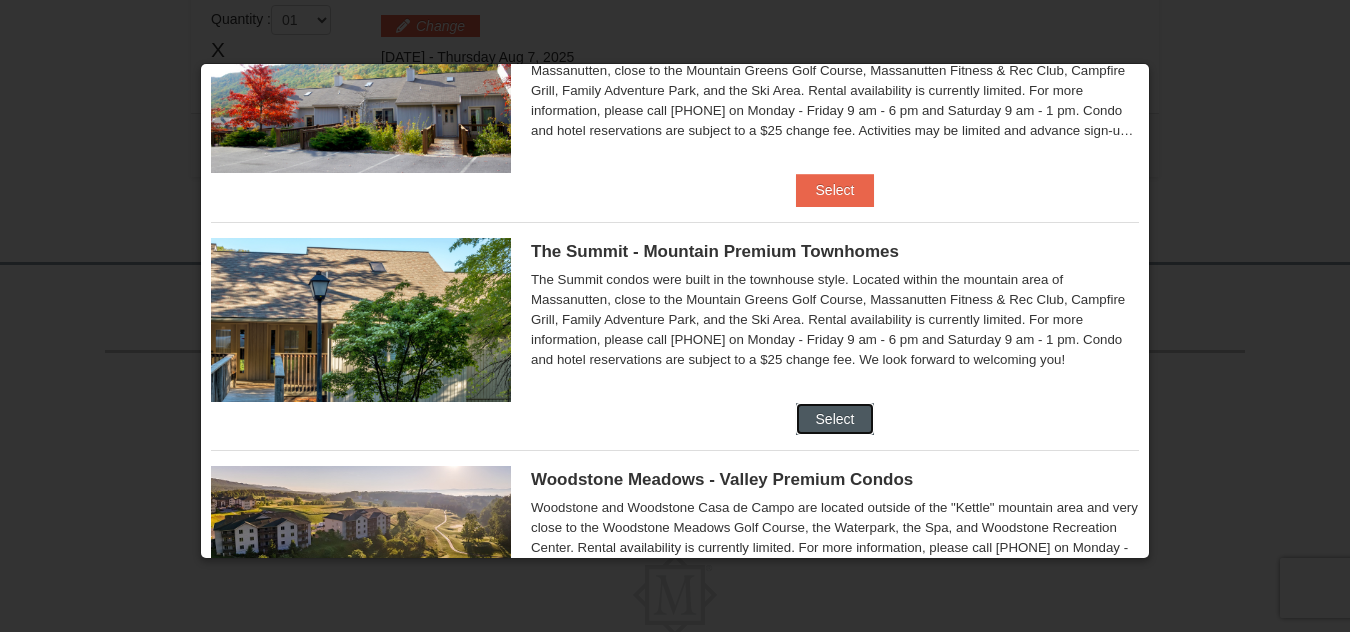click on "Select" at bounding box center [835, 419] 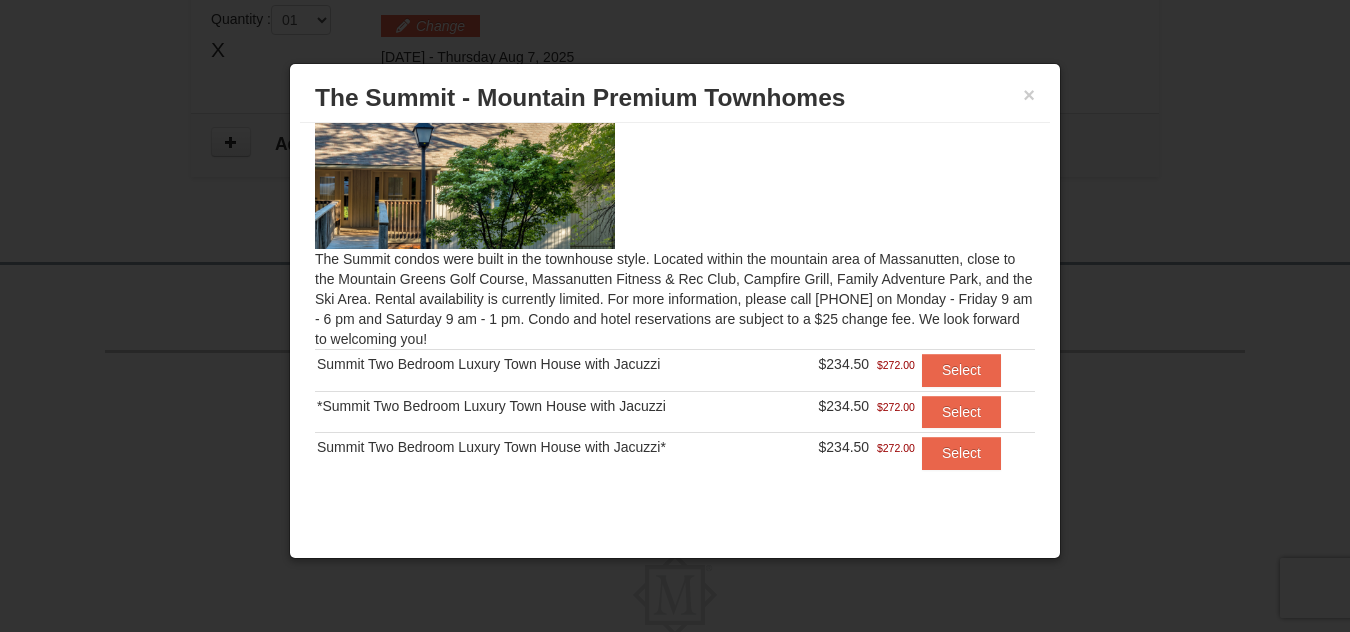 scroll, scrollTop: 0, scrollLeft: 0, axis: both 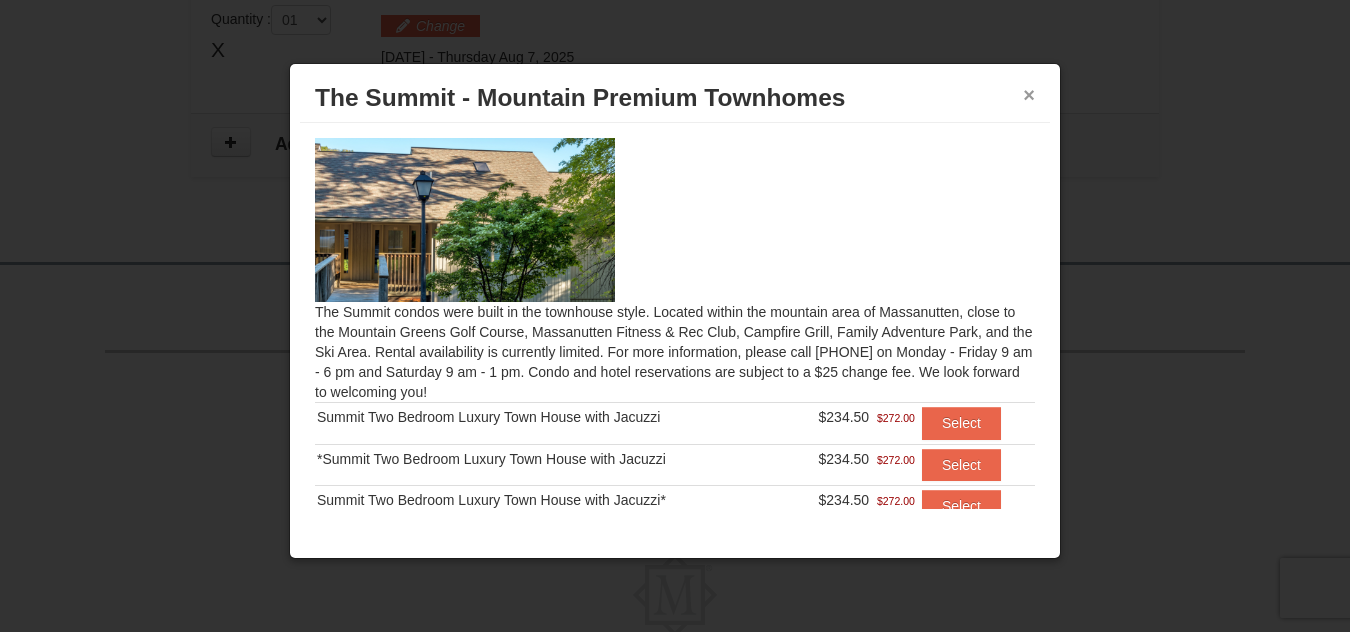 click on "×" at bounding box center [1029, 95] 